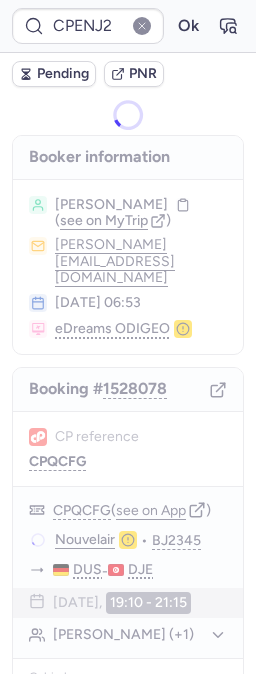 scroll, scrollTop: 0, scrollLeft: 0, axis: both 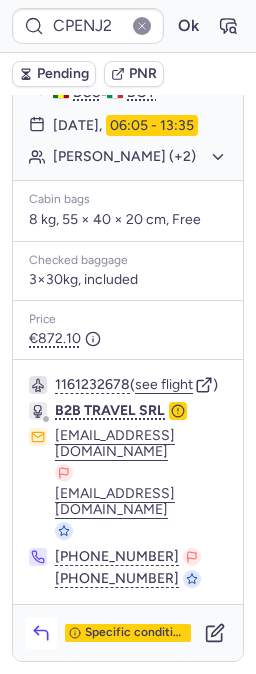 click at bounding box center (41, 633) 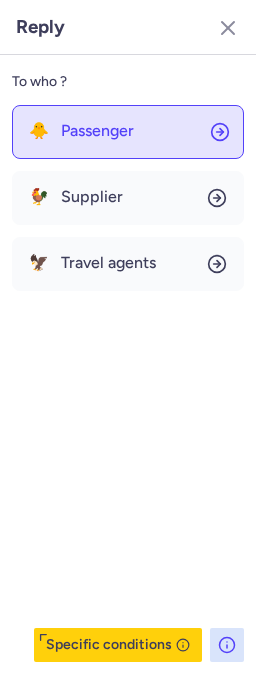 click on "🐥 Passenger 🐓 Supplier 🦅 Travel agents" at bounding box center [128, 198] 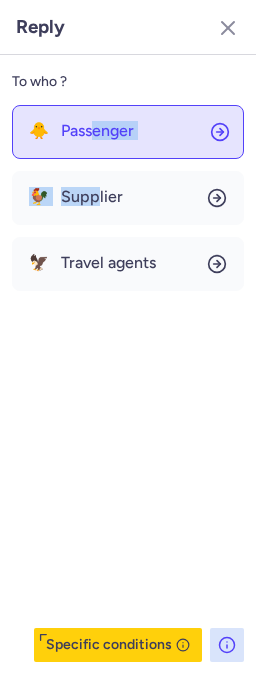 click on "🐥 Passenger" 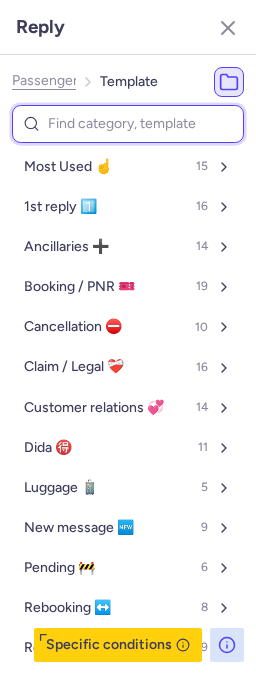 click at bounding box center (128, 124) 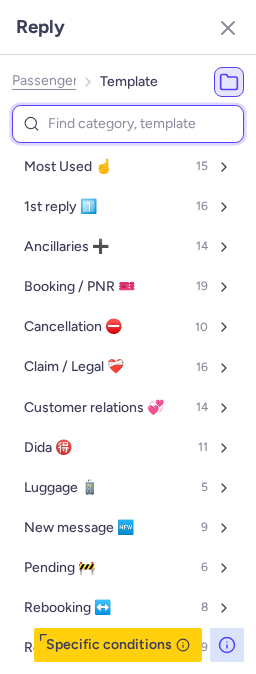 type on "v" 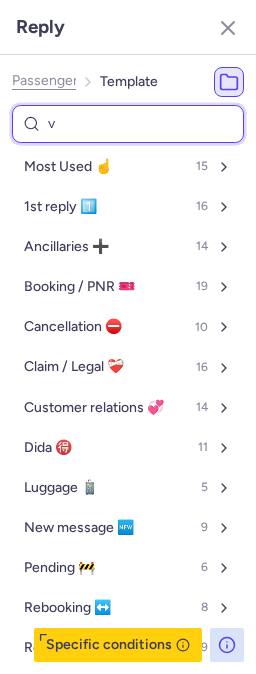 select on "en" 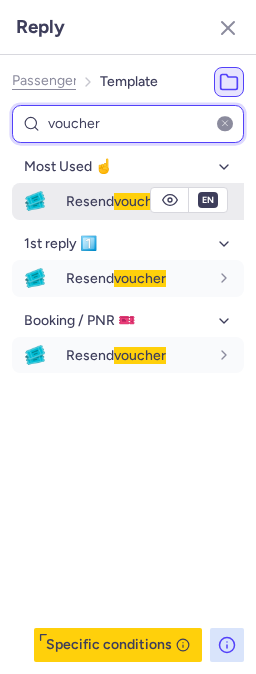 type on "voucher" 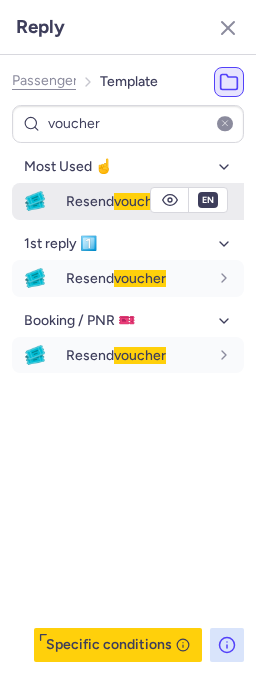 click on "🎟️ Resend  voucher" at bounding box center (128, 201) 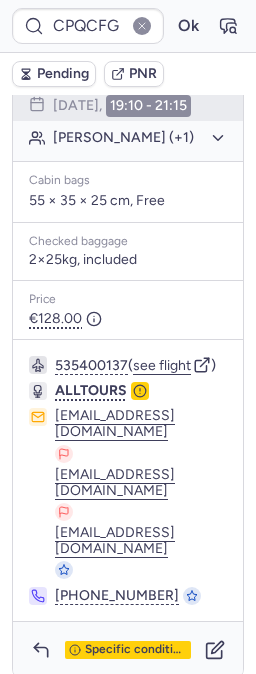 scroll, scrollTop: 457, scrollLeft: 0, axis: vertical 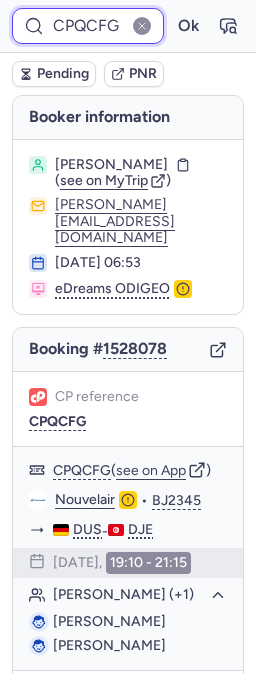 click on "CPQCFG" at bounding box center (88, 26) 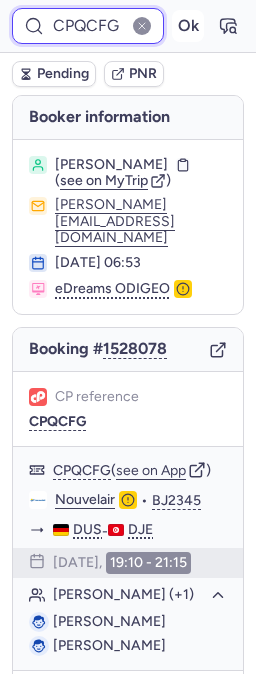 paste on "PM4B" 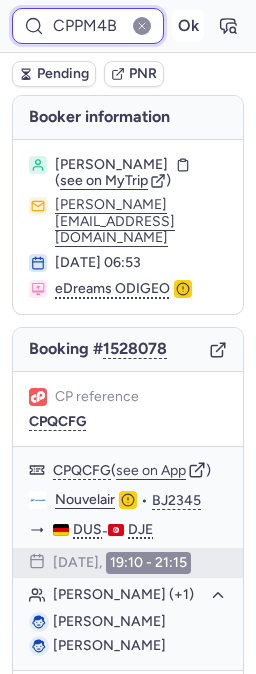 scroll, scrollTop: 0, scrollLeft: 9, axis: horizontal 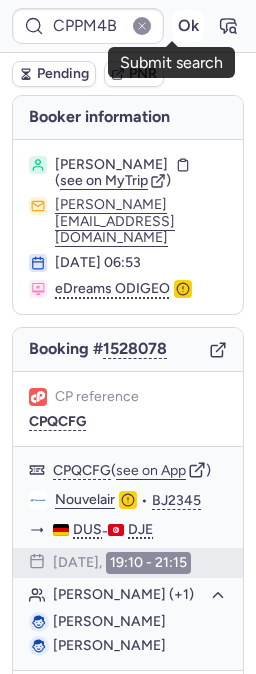 click on "Ok" at bounding box center [188, 26] 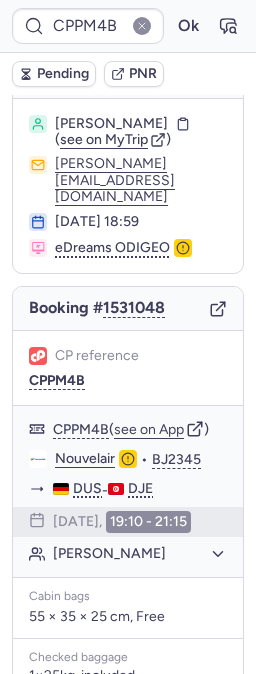 scroll, scrollTop: 0, scrollLeft: 0, axis: both 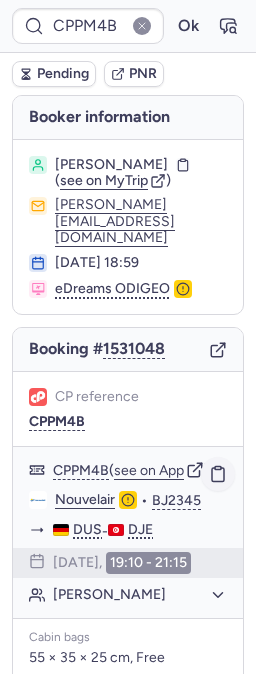 click 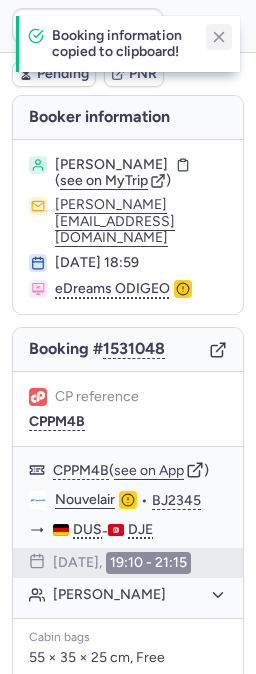 click 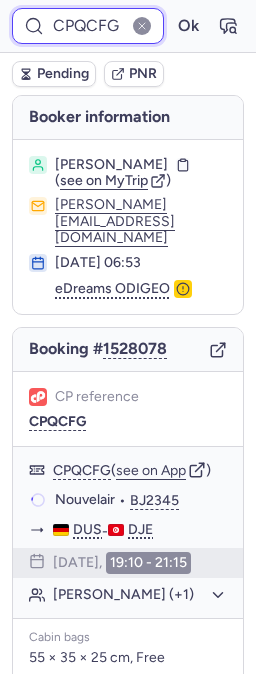 click on "CPQCFG" at bounding box center [88, 26] 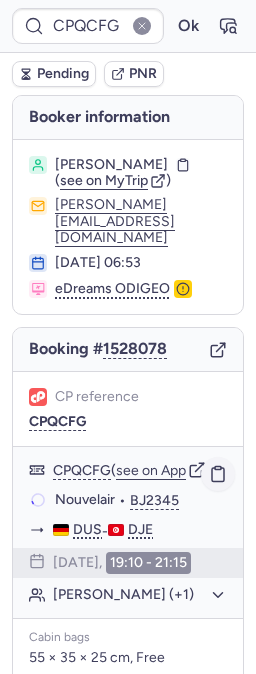 click 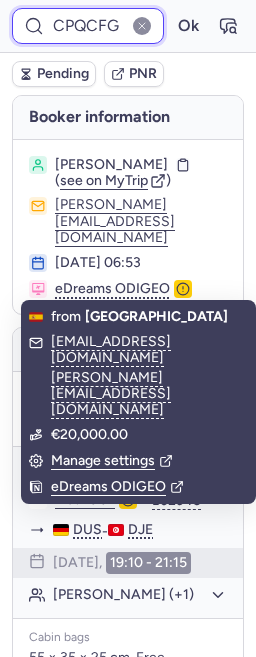 click on "CPQCFG" at bounding box center (88, 26) 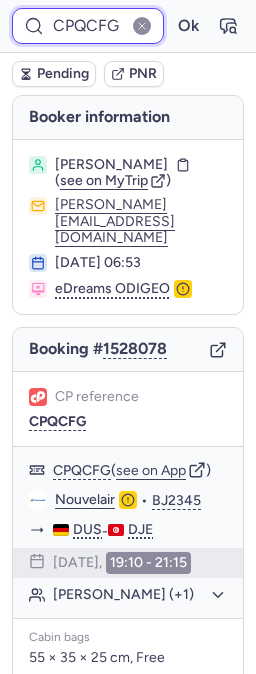 paste on "PM4B" 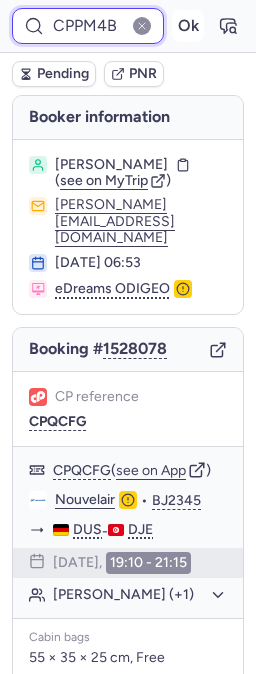scroll, scrollTop: 0, scrollLeft: 9, axis: horizontal 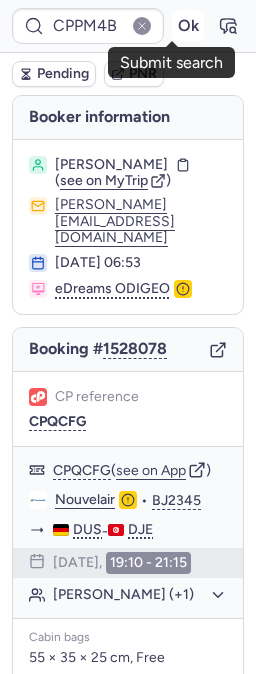 click on "Ok" at bounding box center (188, 26) 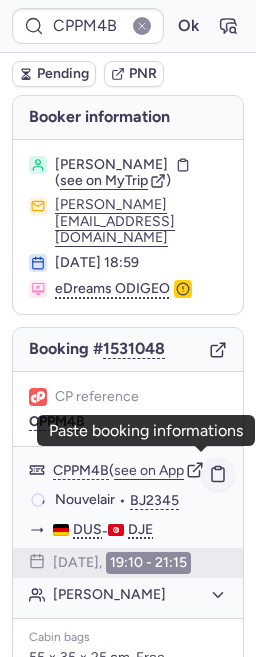 click 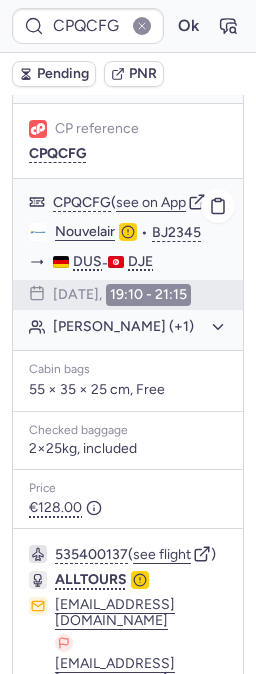 scroll, scrollTop: 333, scrollLeft: 0, axis: vertical 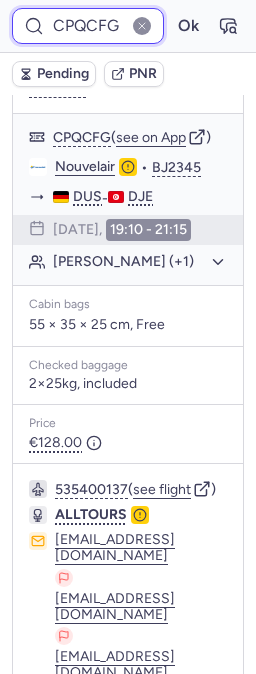 click on "CPQCFG" at bounding box center [88, 26] 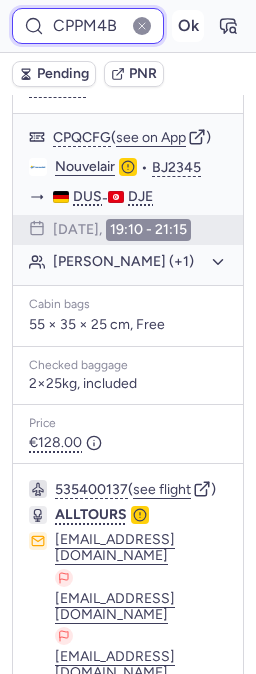 scroll, scrollTop: 0, scrollLeft: 9, axis: horizontal 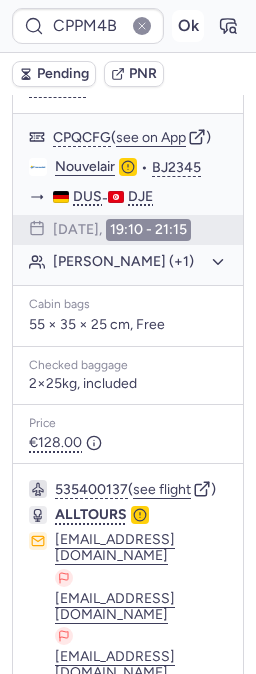 click on "Ok" at bounding box center [188, 26] 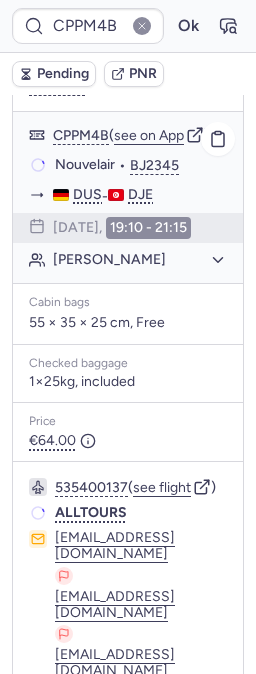 scroll, scrollTop: 333, scrollLeft: 0, axis: vertical 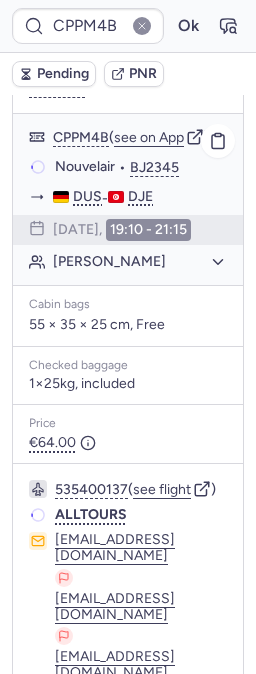 click on "[PERSON_NAME]" 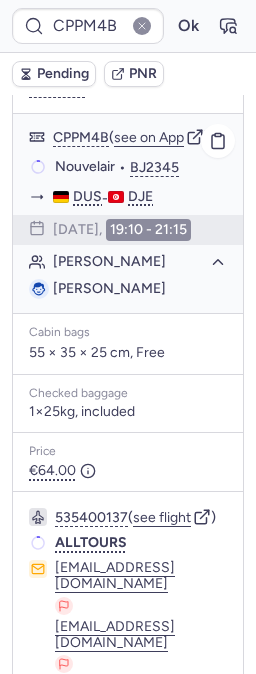 click on "[PERSON_NAME]" at bounding box center [109, 288] 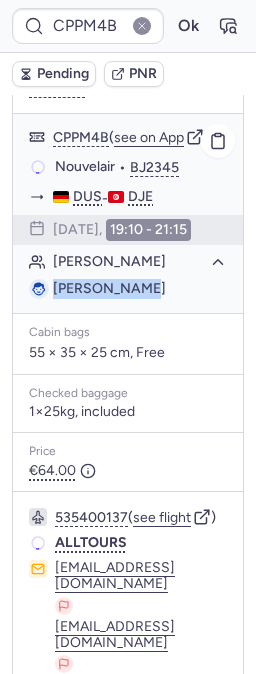 drag, startPoint x: 80, startPoint y: 320, endPoint x: 130, endPoint y: 320, distance: 50 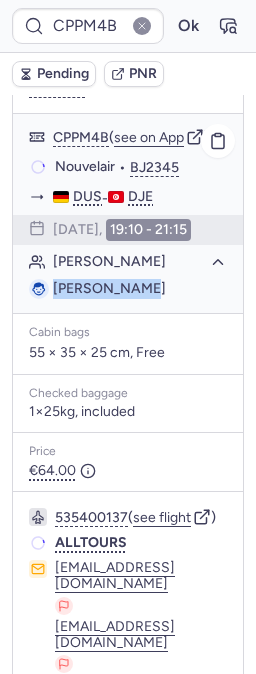 click on "[PERSON_NAME]" at bounding box center [109, 288] 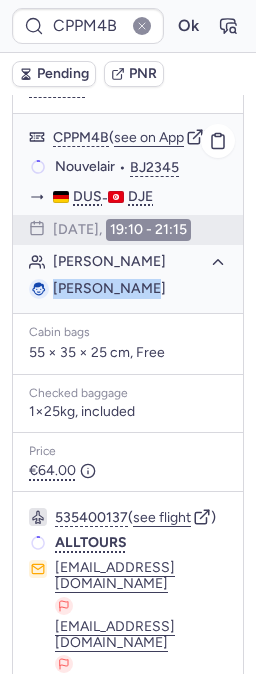 copy on "[PERSON_NAME]" 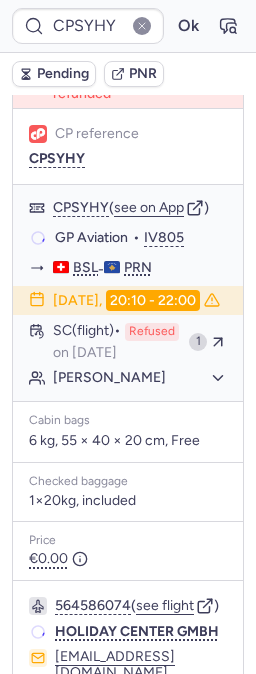 scroll, scrollTop: 333, scrollLeft: 0, axis: vertical 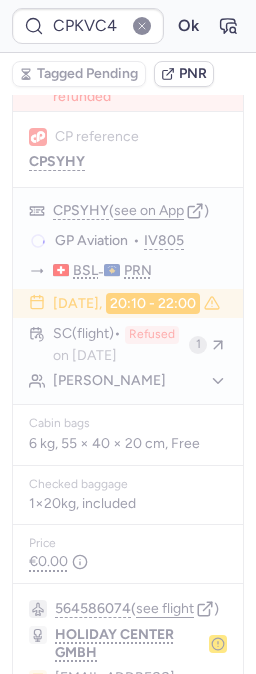 type on "CPSYHY" 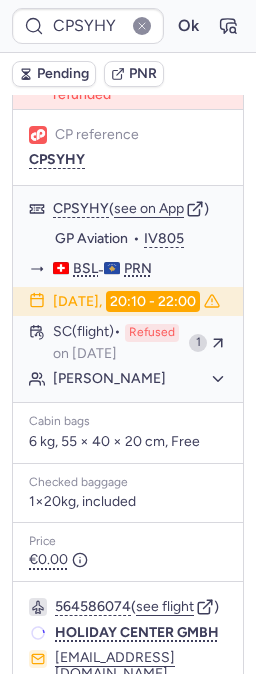 scroll, scrollTop: 333, scrollLeft: 0, axis: vertical 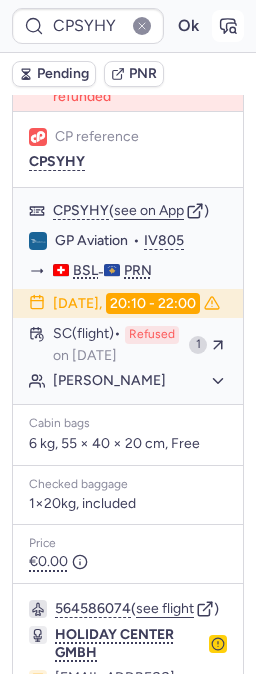 click 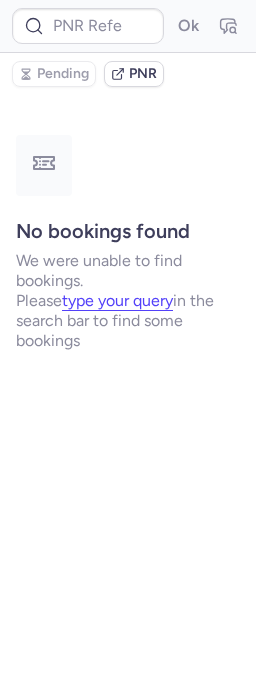 scroll, scrollTop: 0, scrollLeft: 0, axis: both 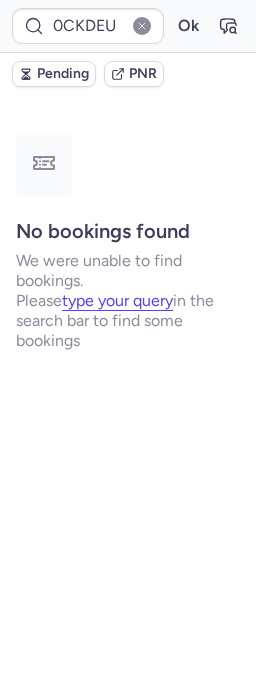 type on "CPHWQR" 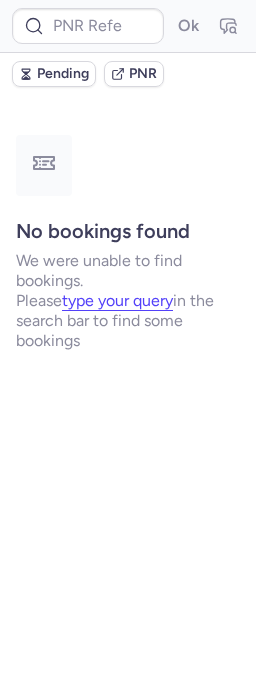 type on "CPHWQR" 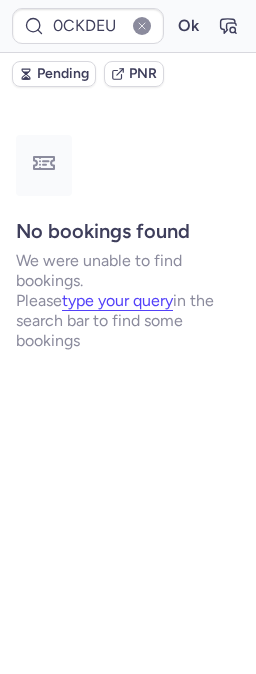 scroll, scrollTop: 0, scrollLeft: 0, axis: both 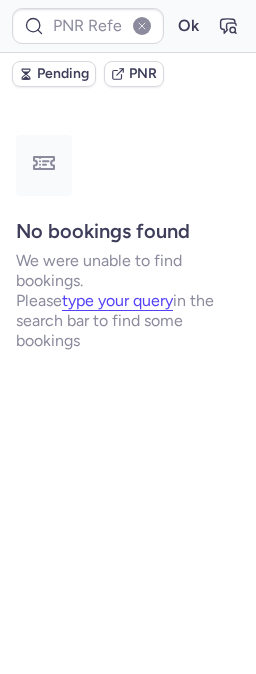 type on "CPQCFG" 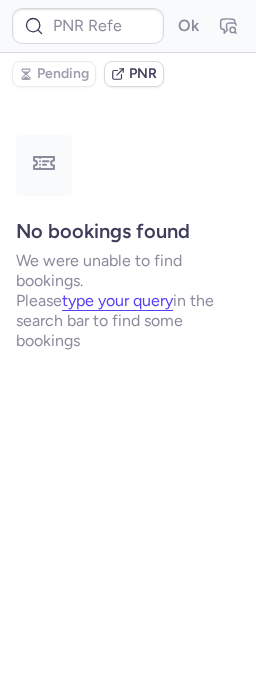 type on "CPPM4B" 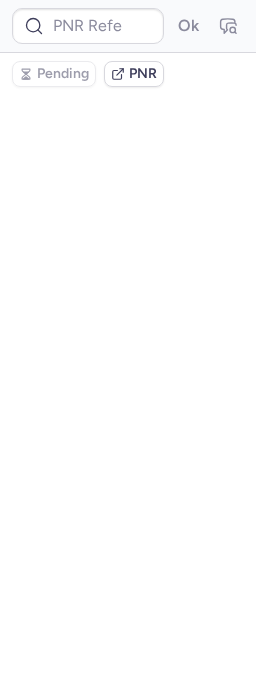 type on "CPPM4B" 